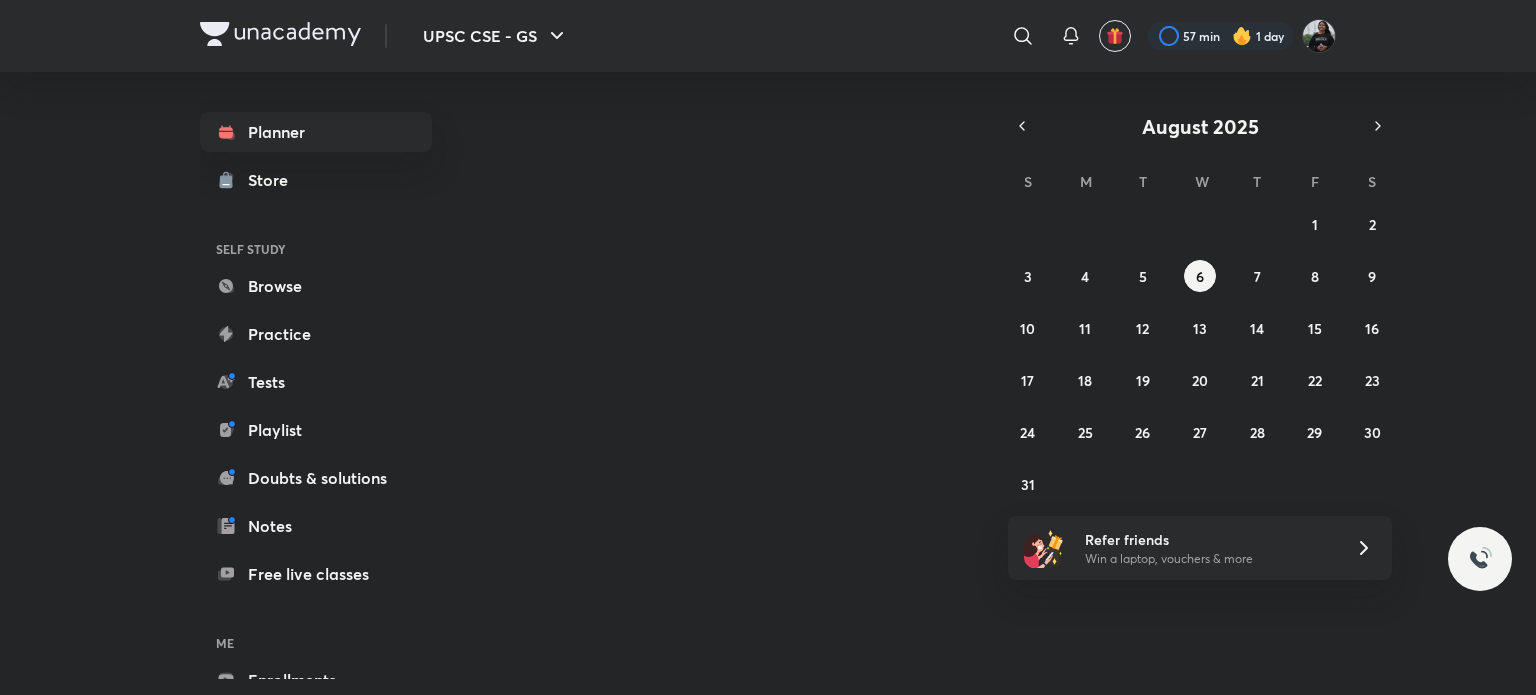 click 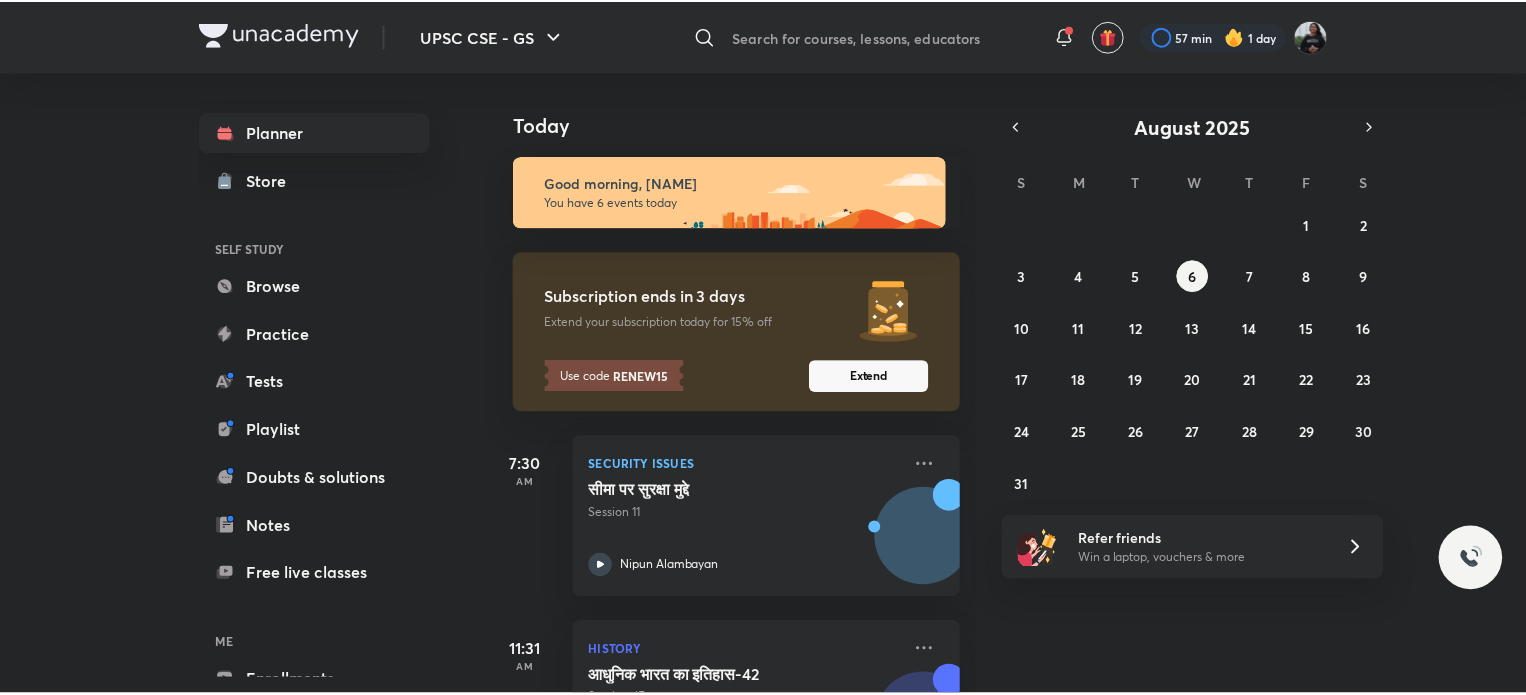 scroll, scrollTop: 0, scrollLeft: 0, axis: both 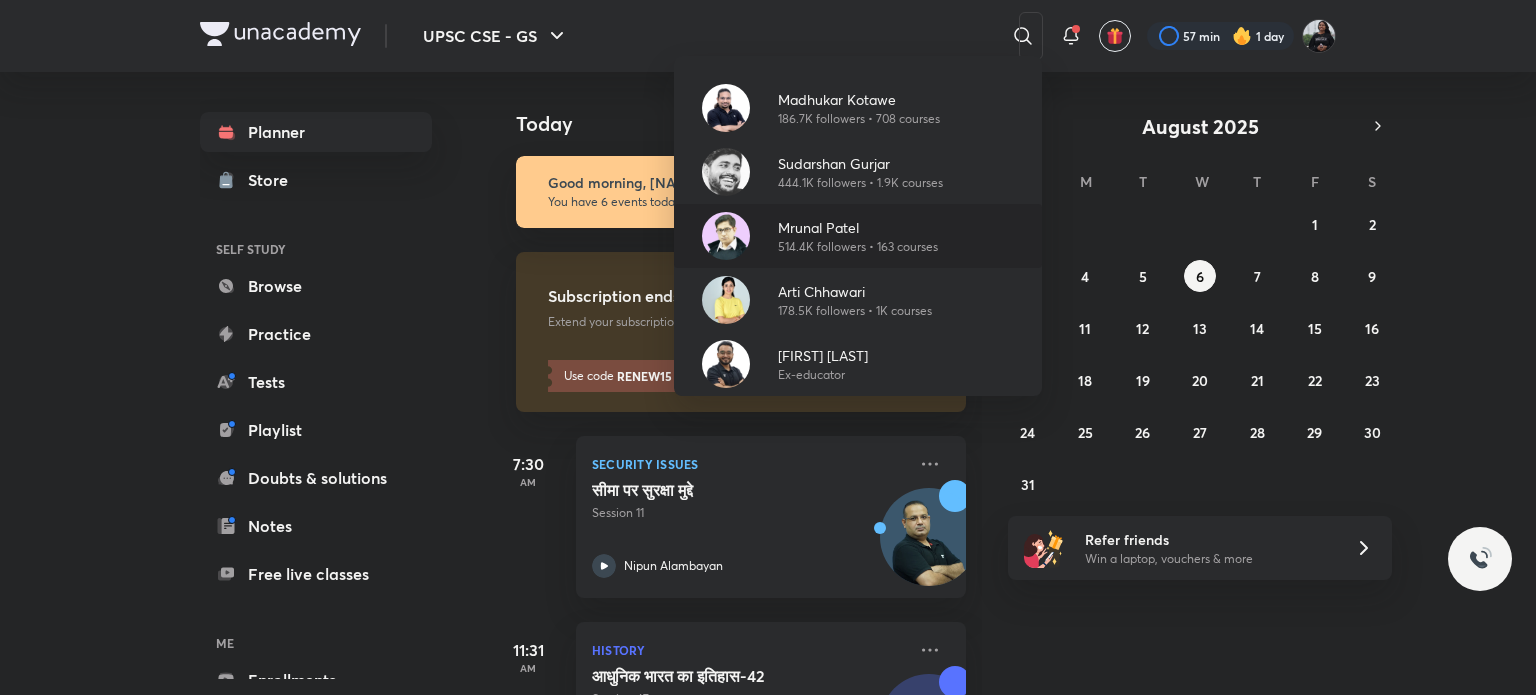 click at bounding box center [726, 236] 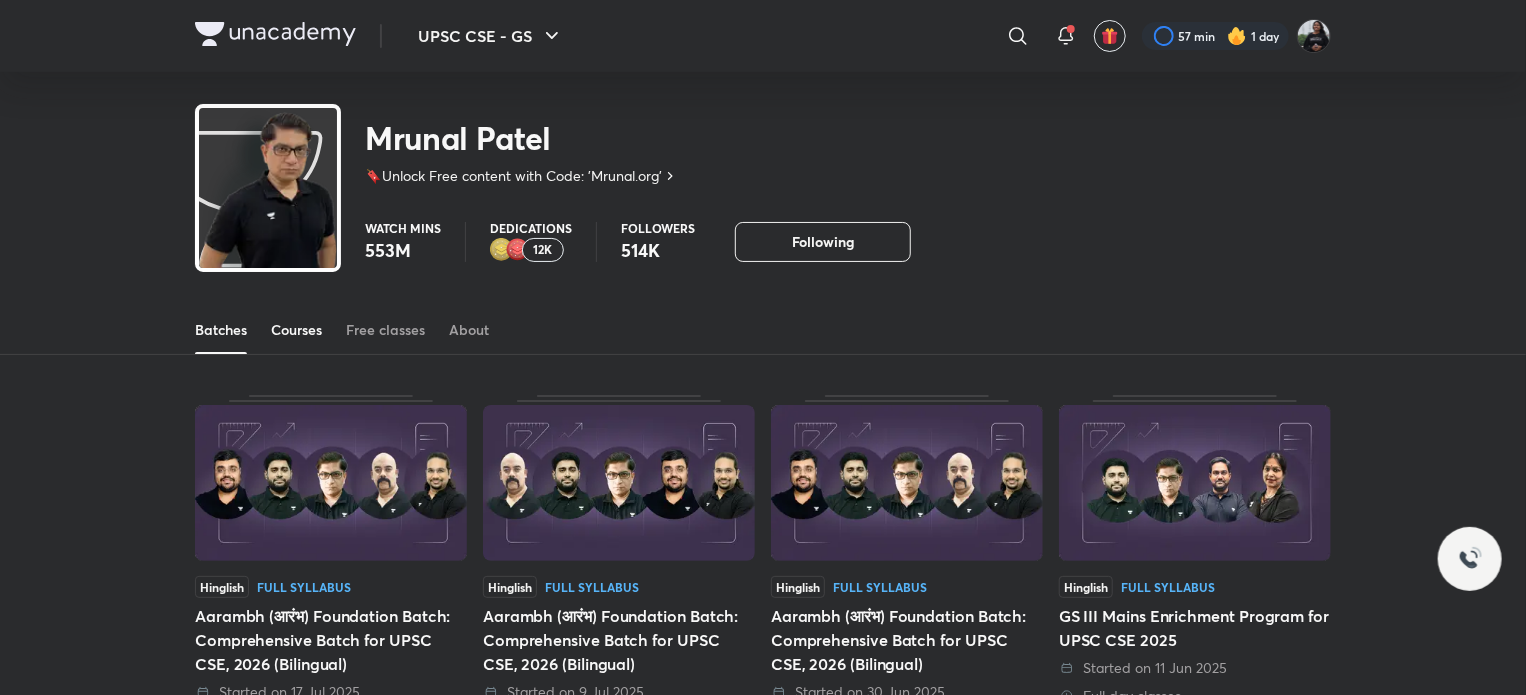 click on "Courses" at bounding box center (296, 330) 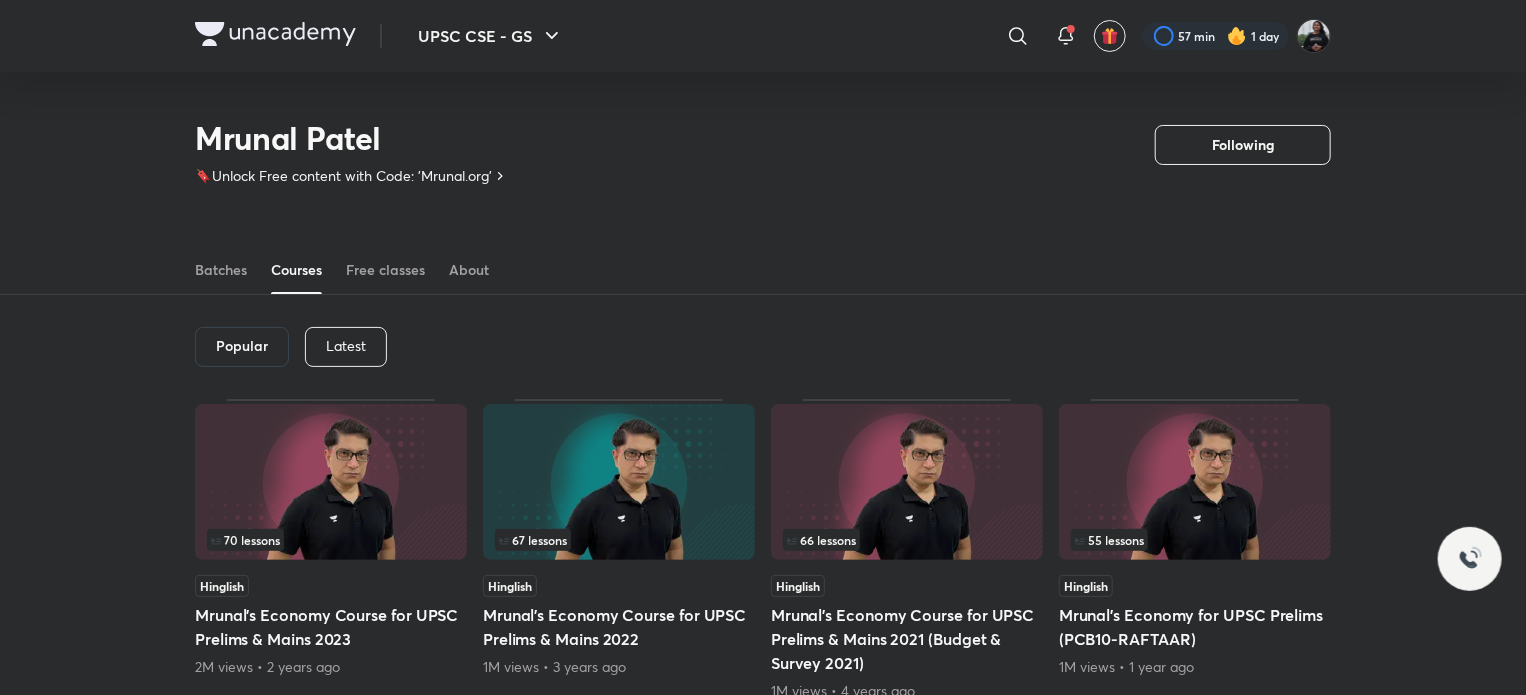 scroll, scrollTop: 103, scrollLeft: 0, axis: vertical 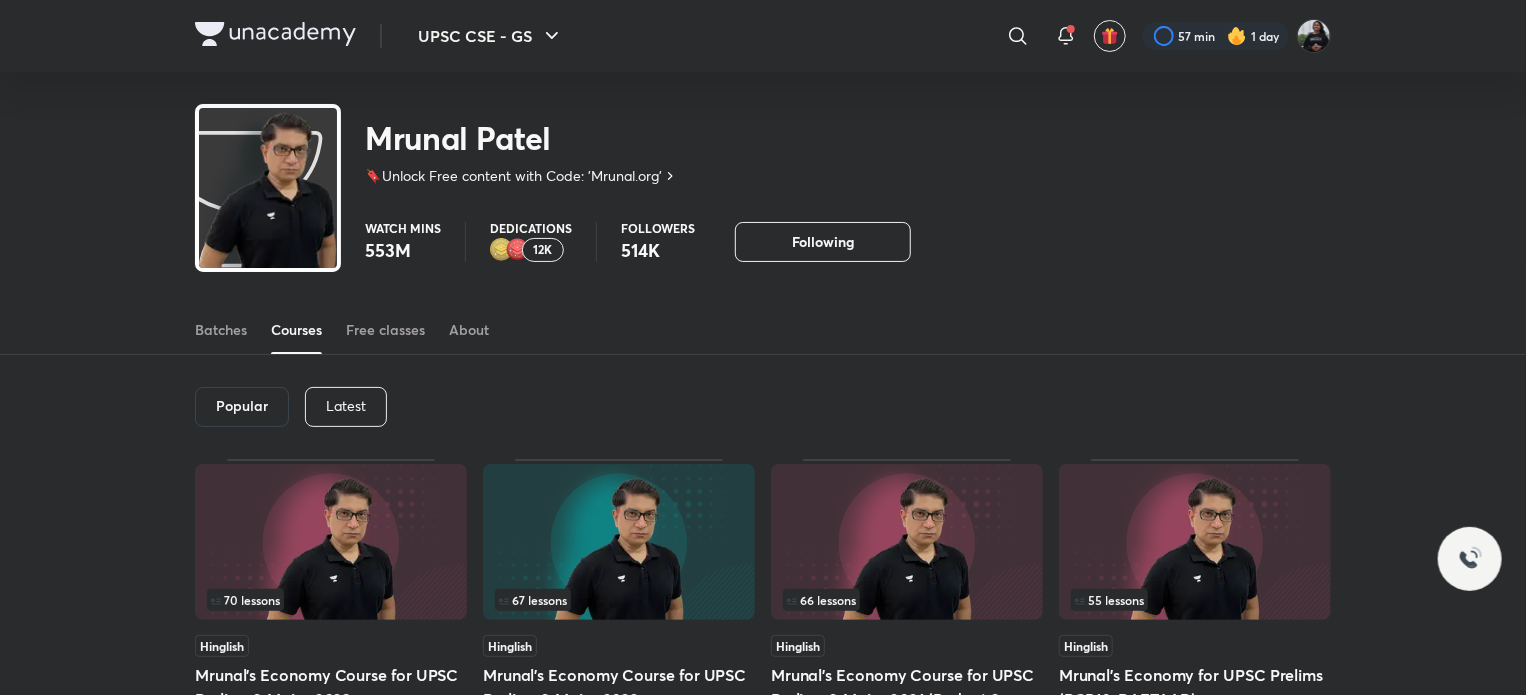 click on "Latest" at bounding box center [346, 406] 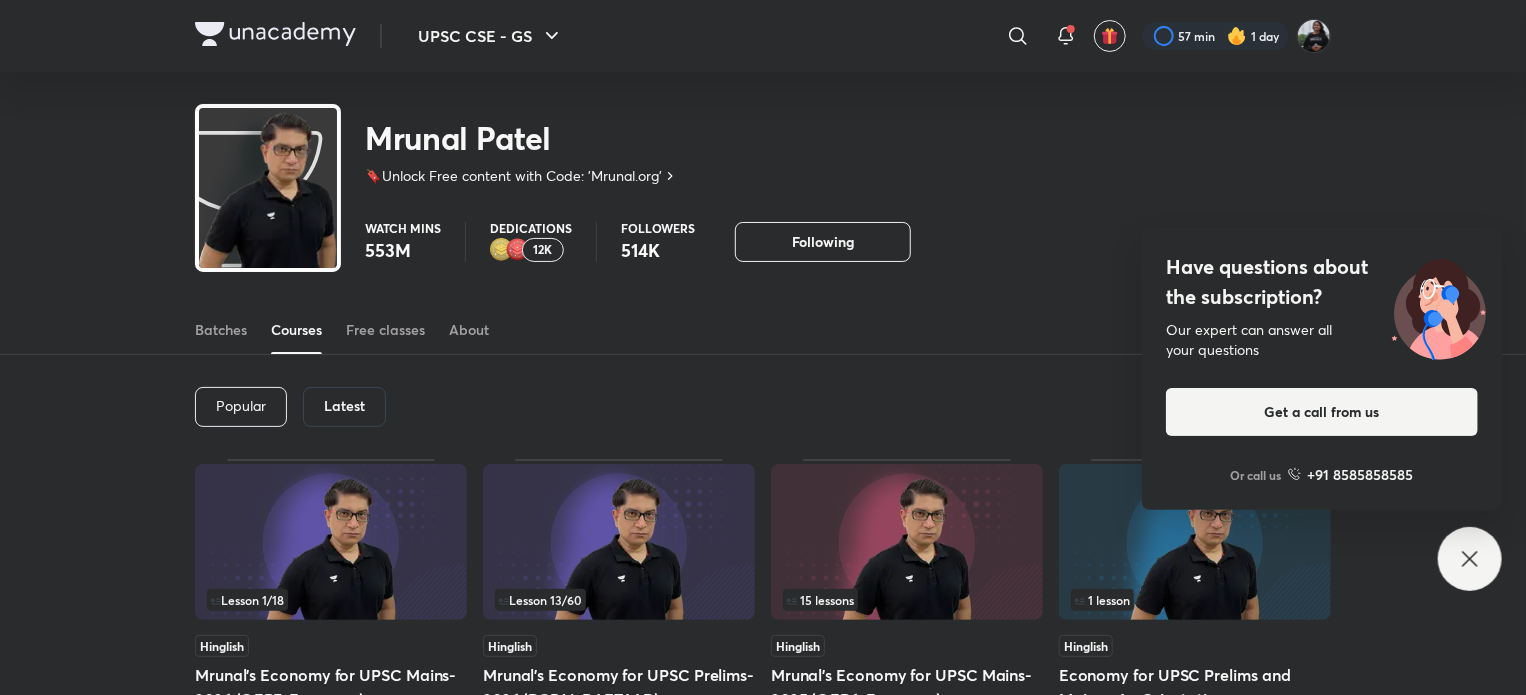 click 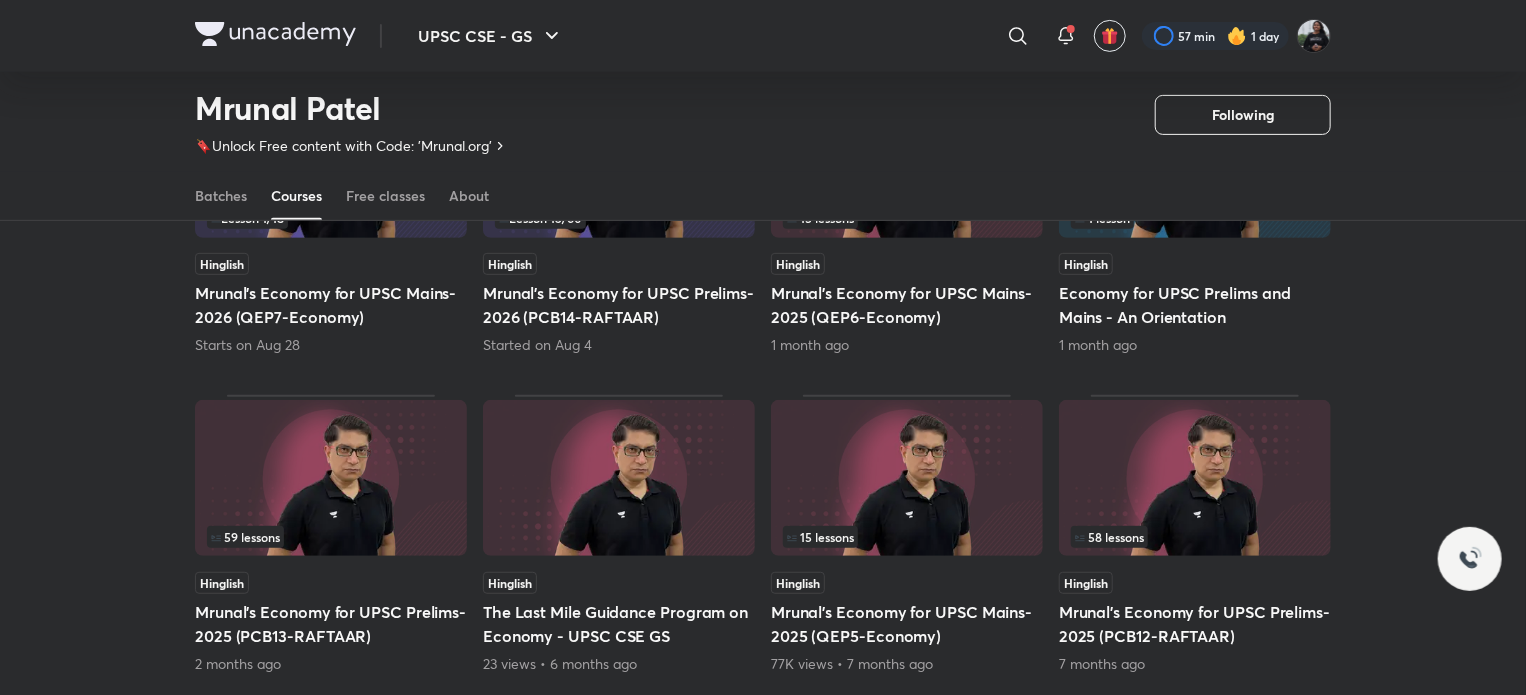 scroll, scrollTop: 328, scrollLeft: 0, axis: vertical 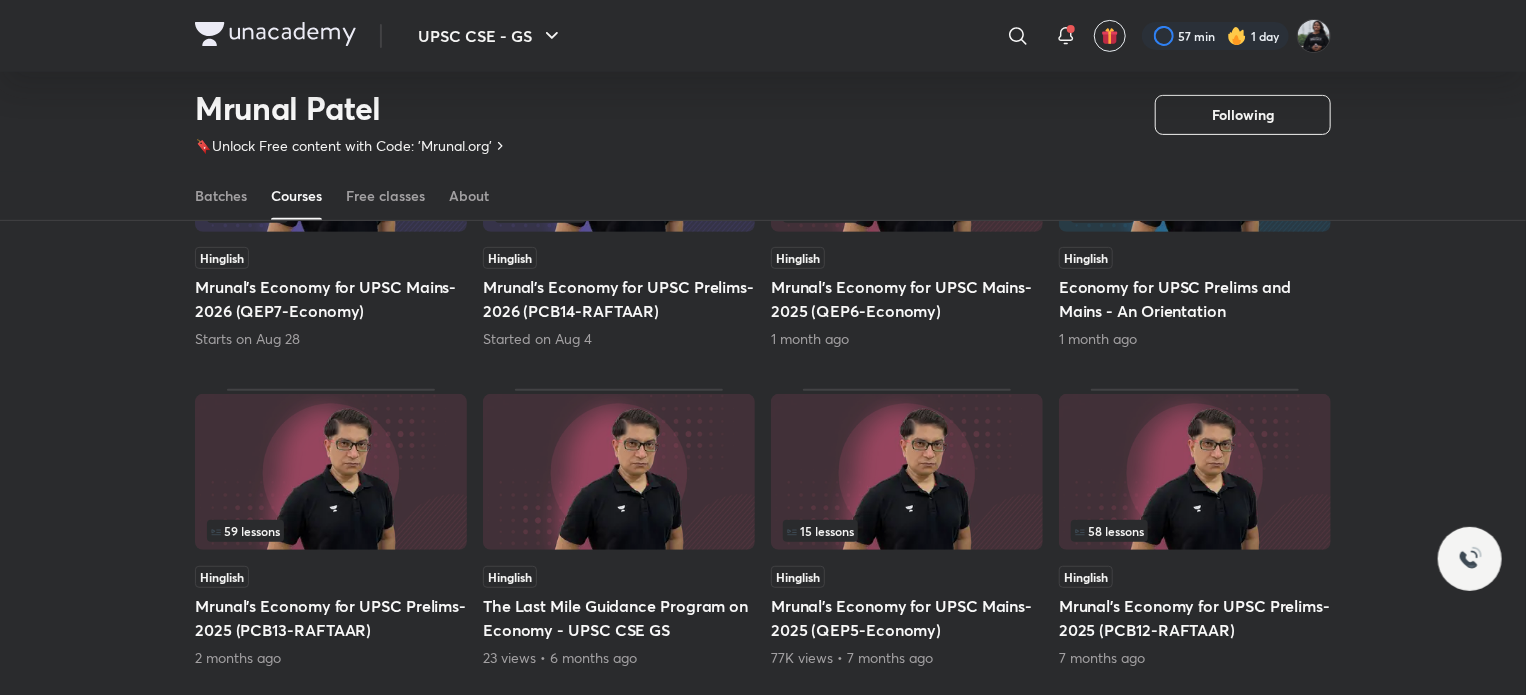 click at bounding box center [1195, 472] 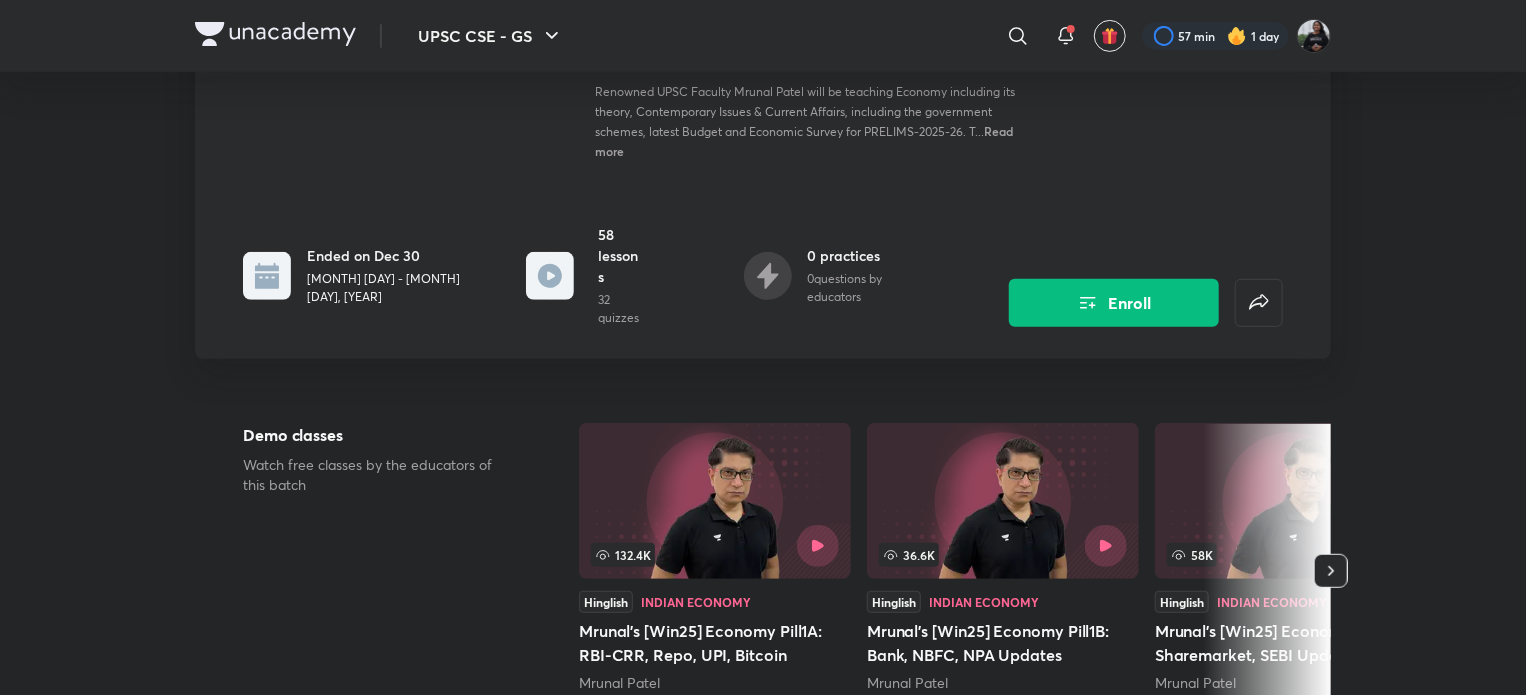 scroll, scrollTop: 0, scrollLeft: 0, axis: both 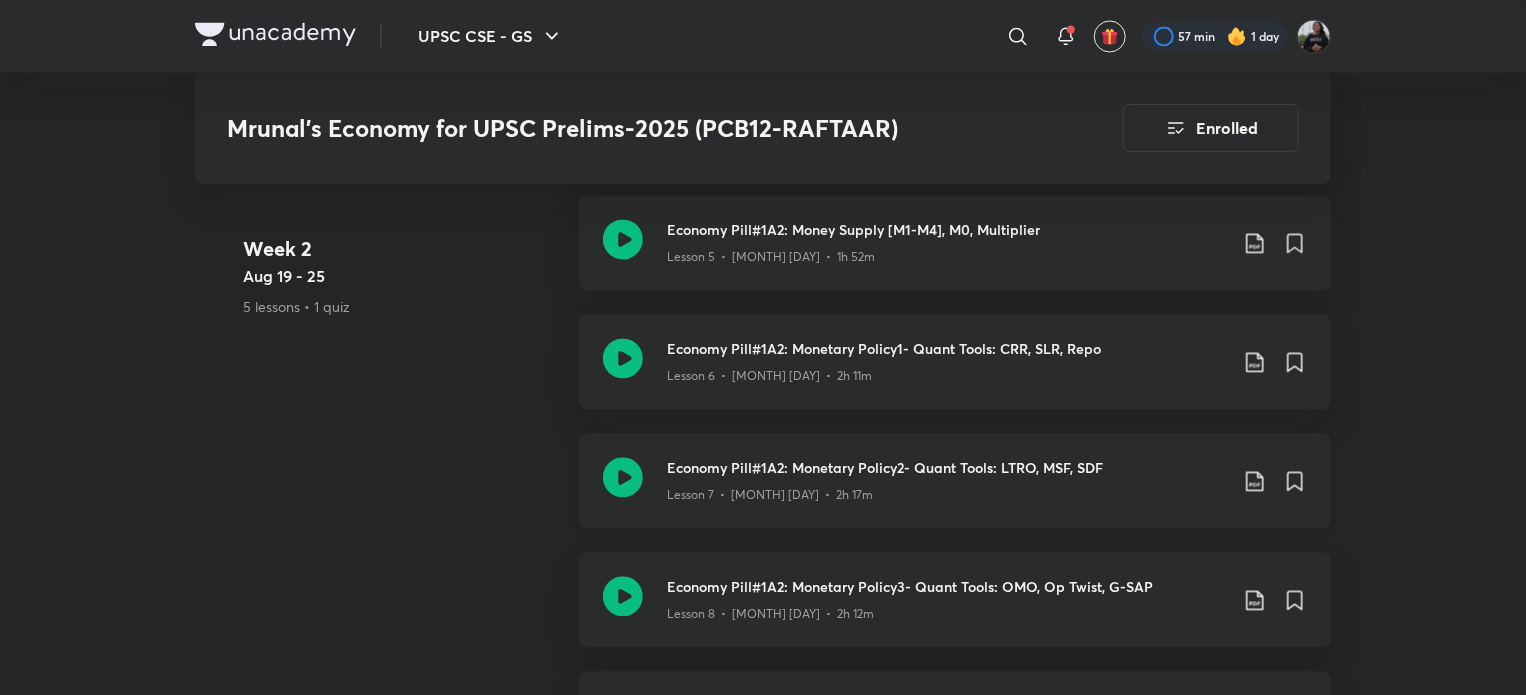 click on "Lesson 7  •  [MONTH] [DAY]  •  2h 17m" at bounding box center (947, -677) 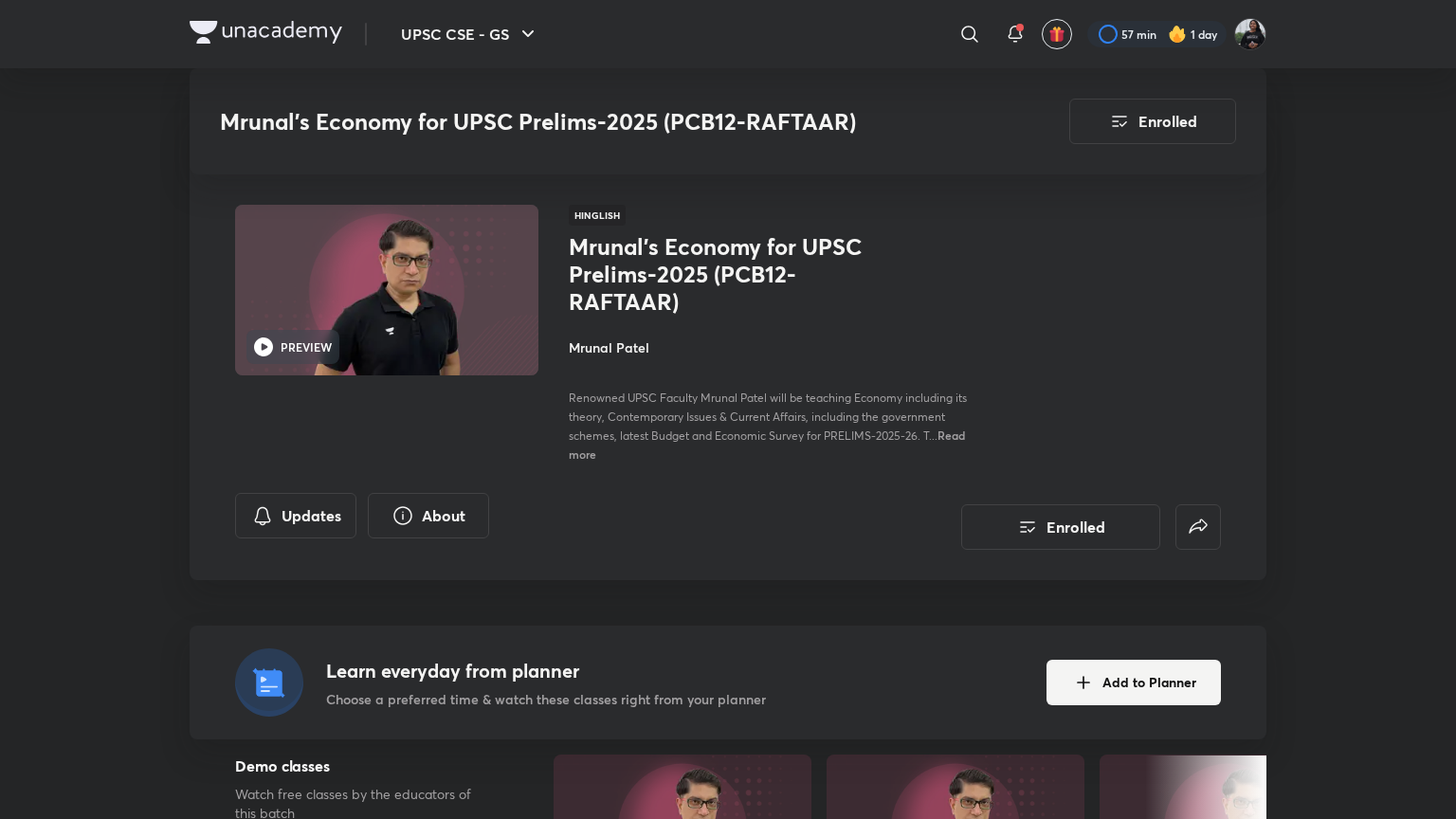 scroll, scrollTop: 1830, scrollLeft: 0, axis: vertical 